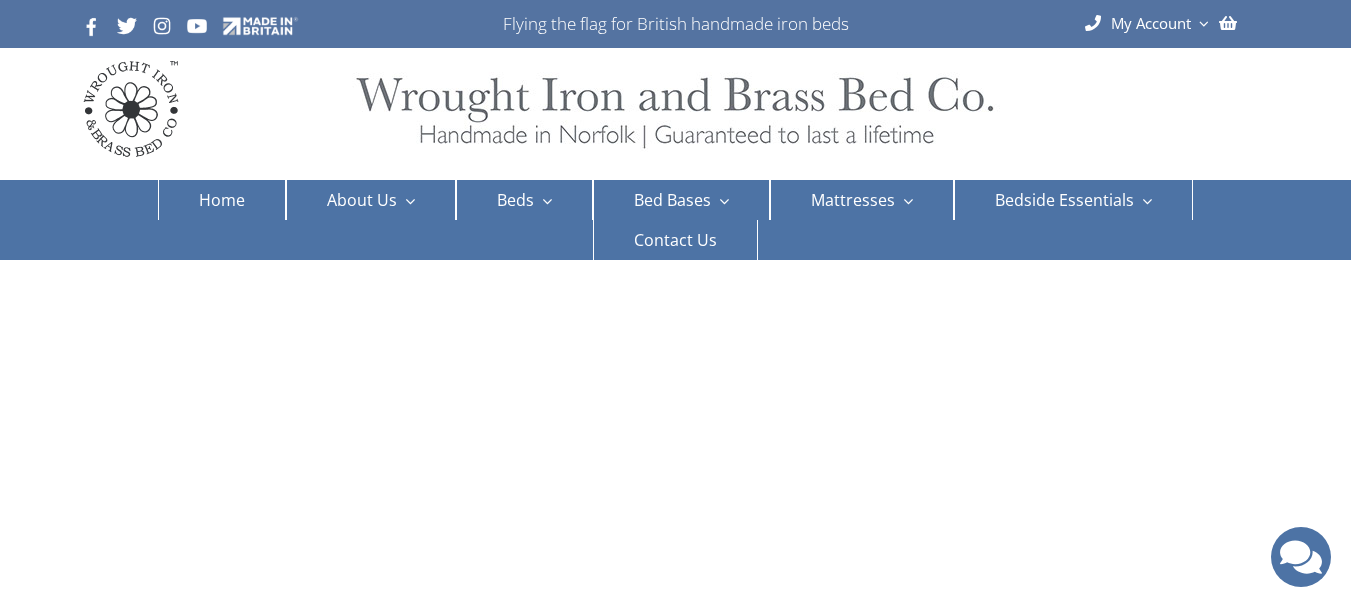 scroll, scrollTop: 0, scrollLeft: 0, axis: both 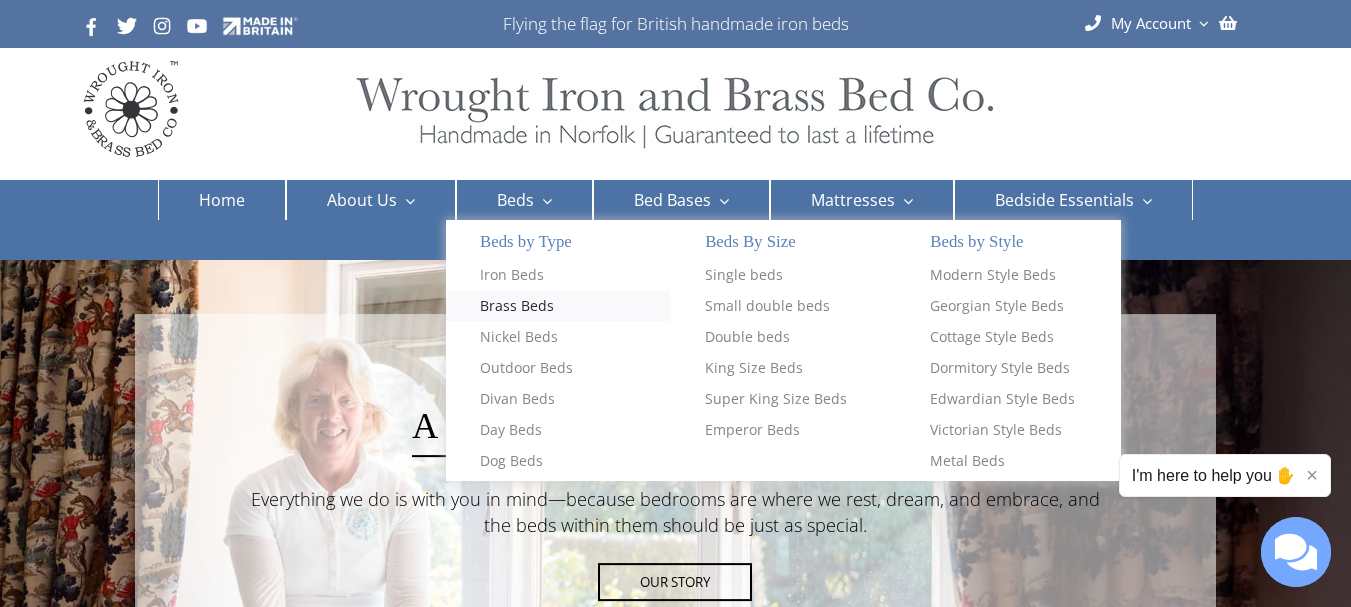 click on "Brass Beds" at bounding box center (517, 306) 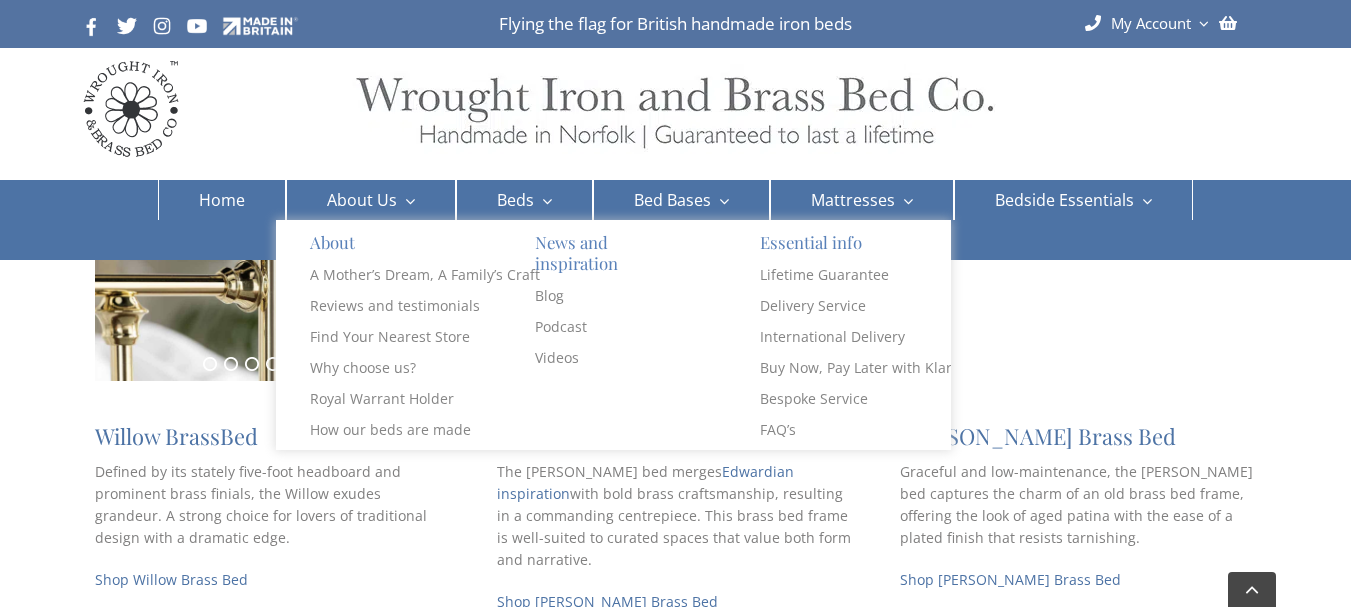 scroll, scrollTop: 900, scrollLeft: 0, axis: vertical 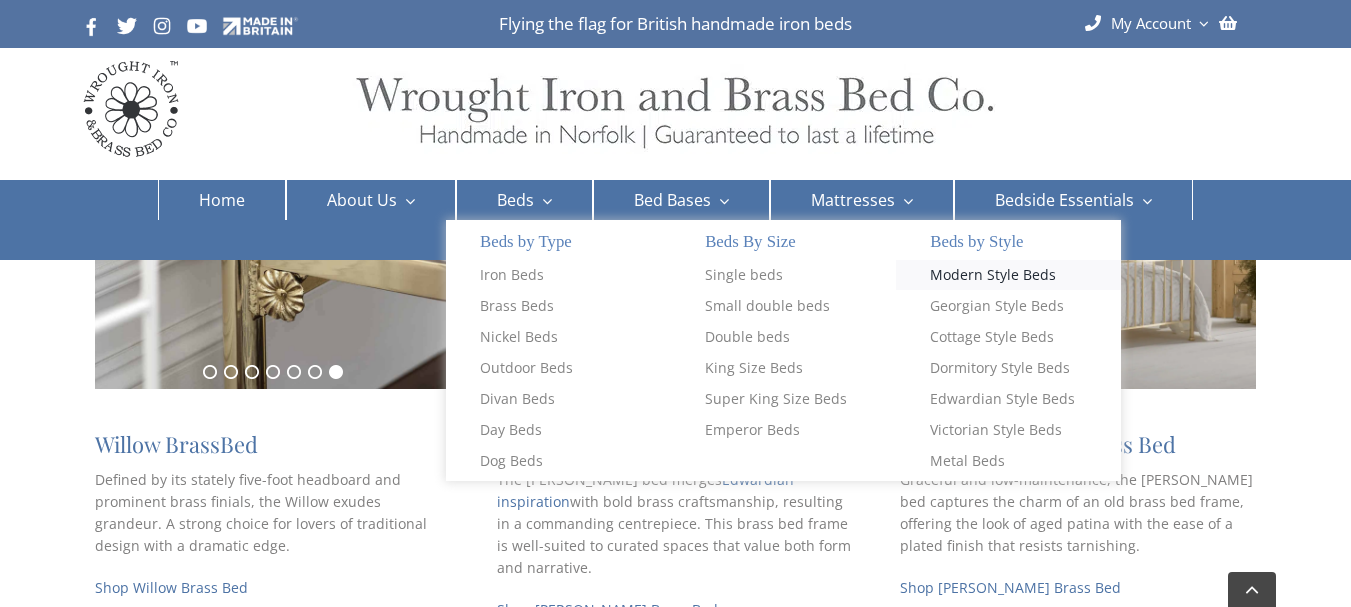 click on "Modern Style Beds" at bounding box center (993, 275) 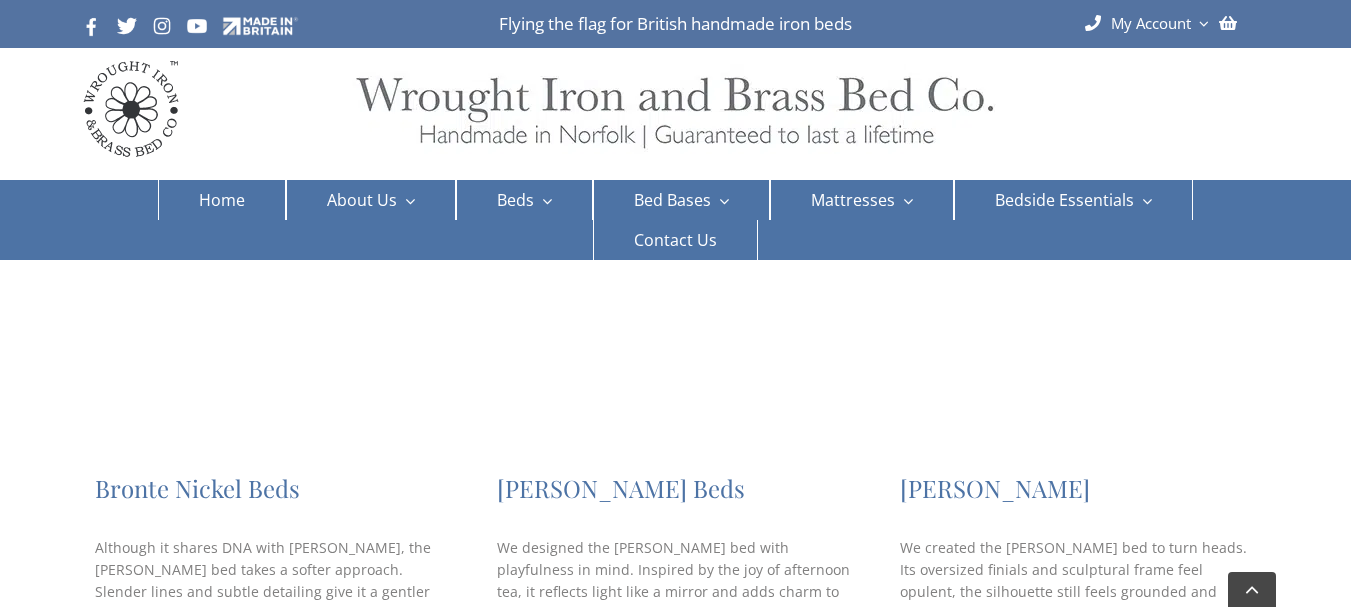 scroll, scrollTop: 1200, scrollLeft: 0, axis: vertical 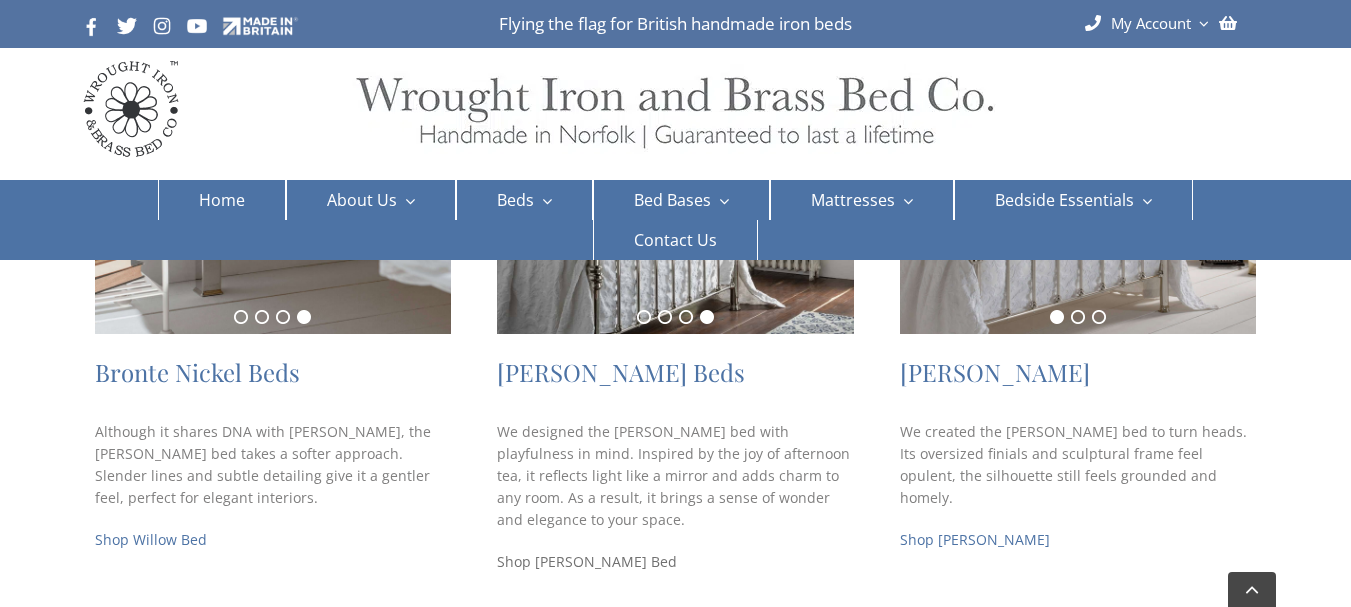 click on "Shop Alice Bed" at bounding box center [587, 561] 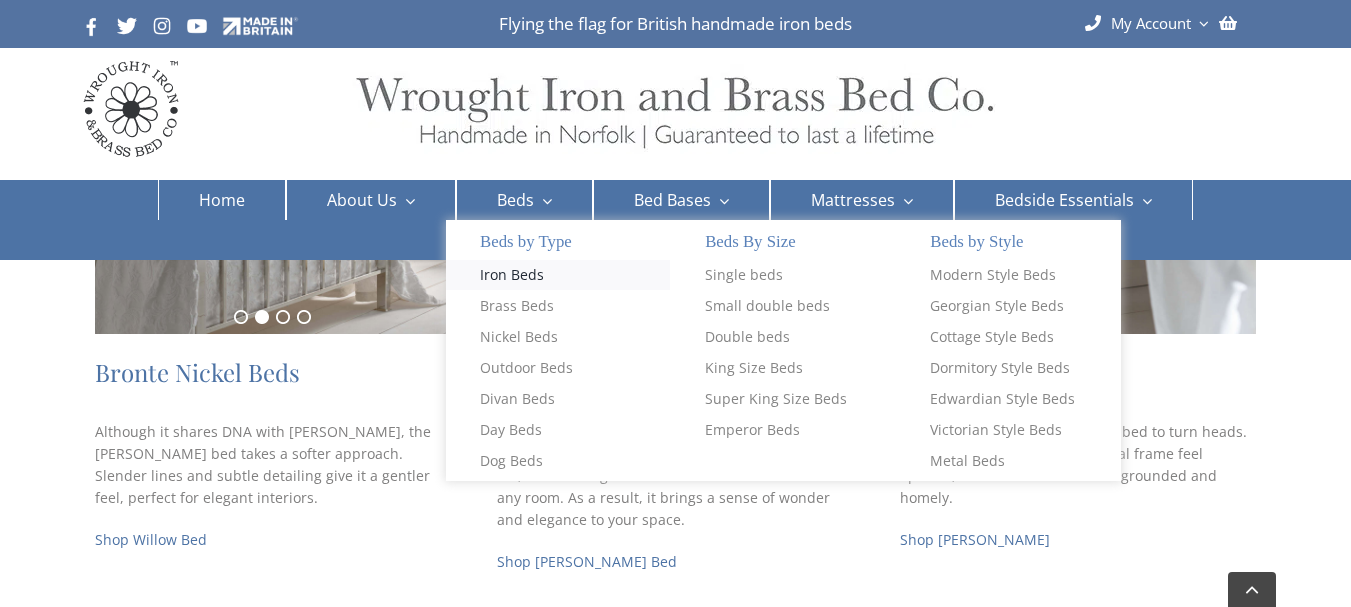 click on "Iron Beds" at bounding box center [512, 275] 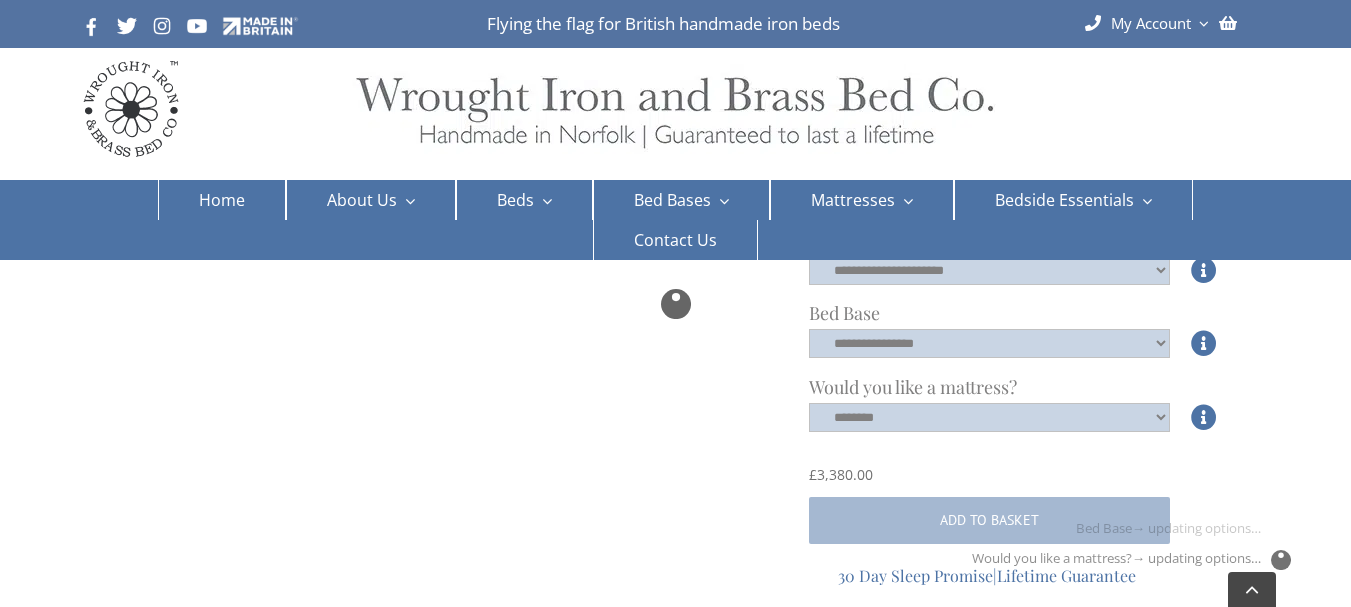 scroll, scrollTop: 900, scrollLeft: 0, axis: vertical 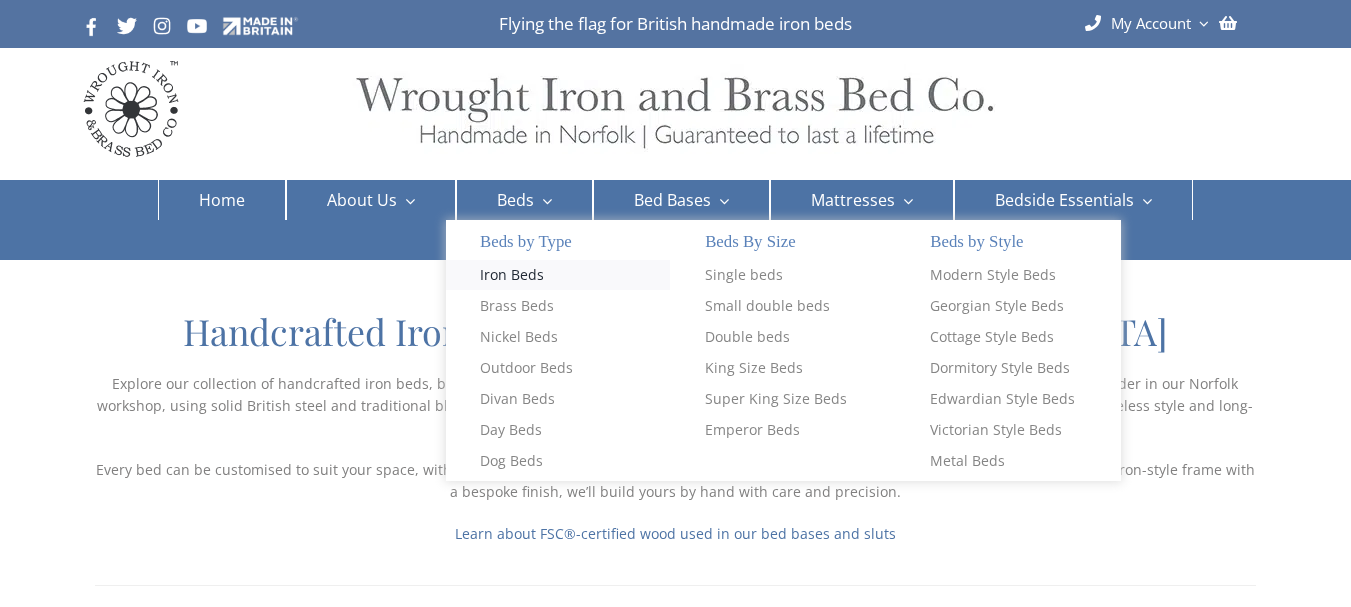 click on "Iron Beds" at bounding box center [512, 275] 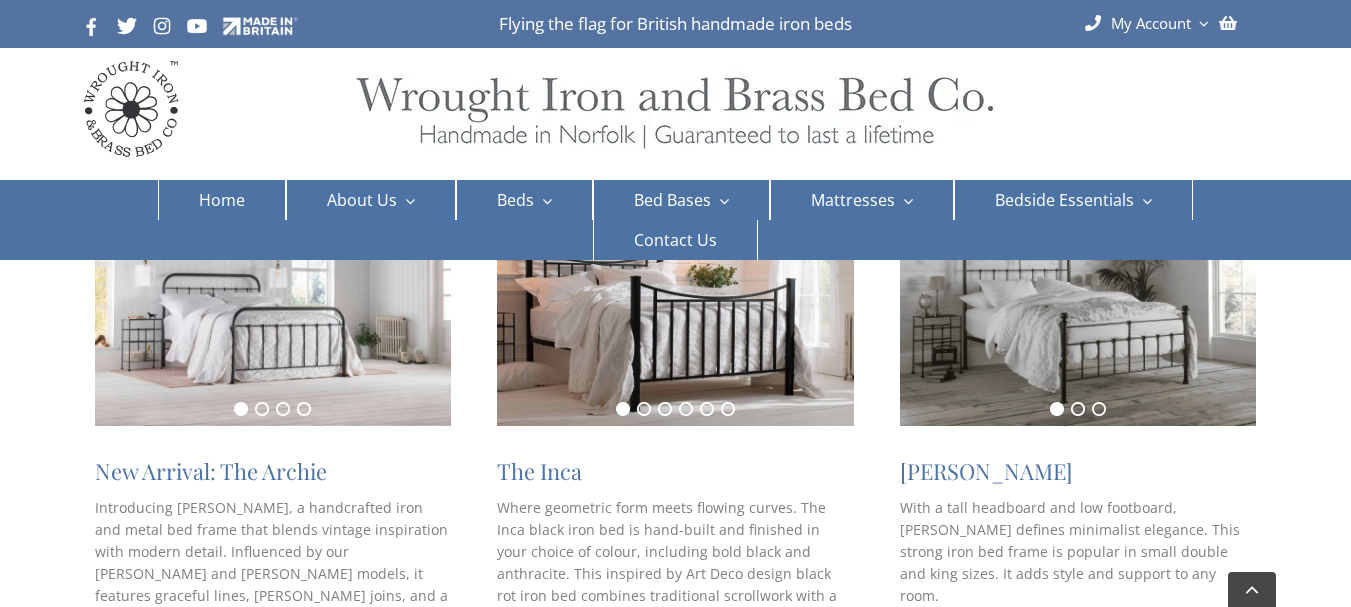 scroll, scrollTop: 400, scrollLeft: 0, axis: vertical 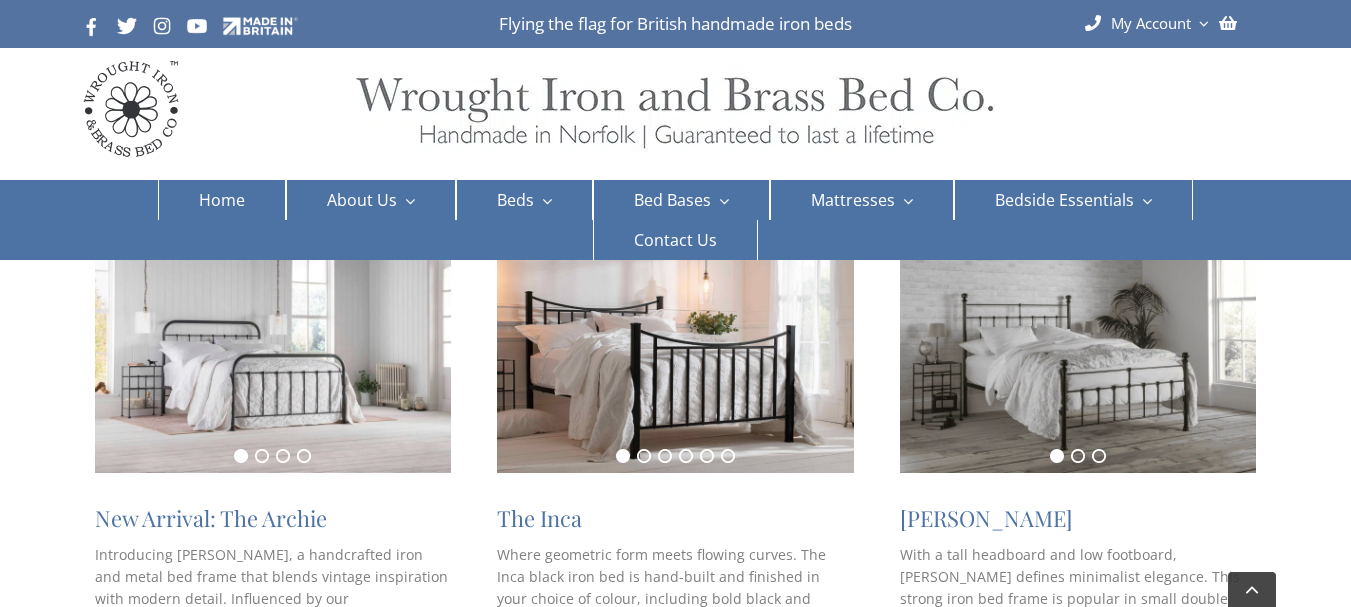 click at bounding box center [273, 355] 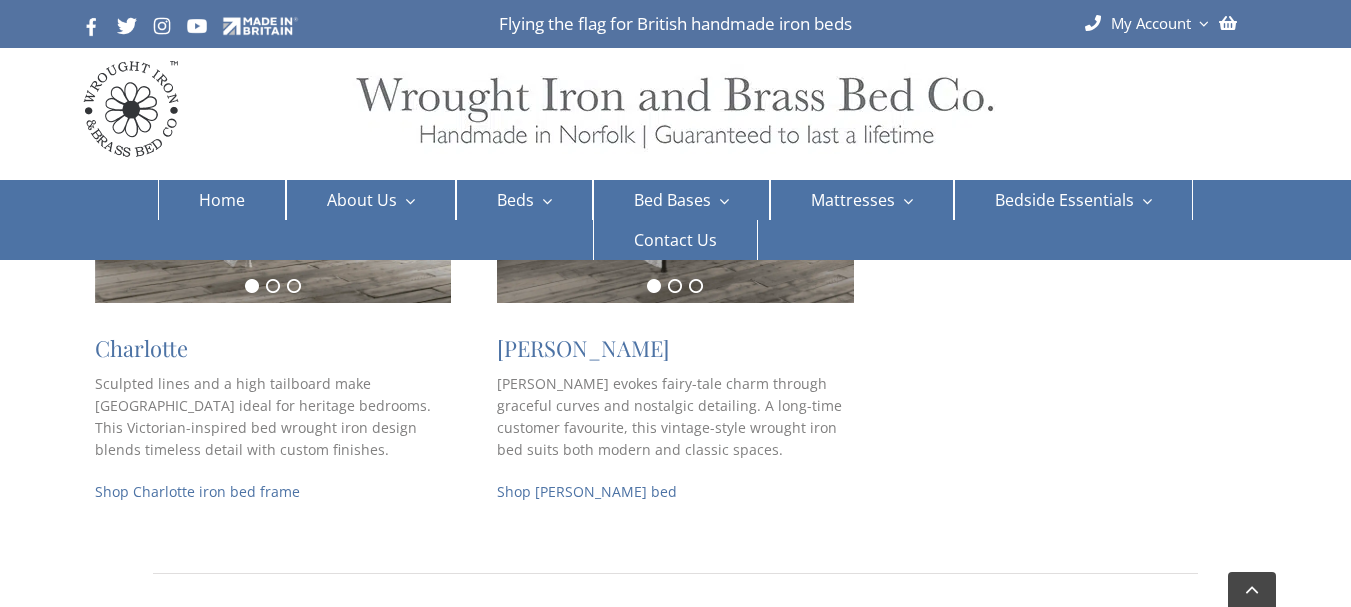scroll, scrollTop: 2100, scrollLeft: 0, axis: vertical 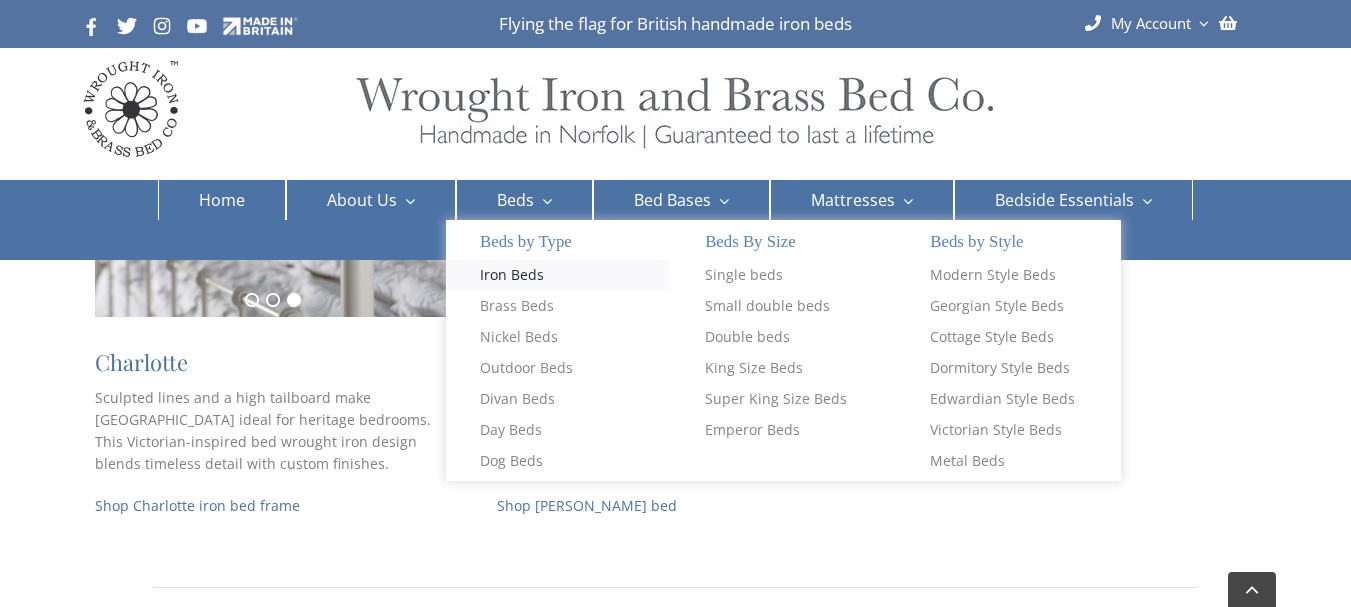 click on "Iron Beds" at bounding box center (512, 275) 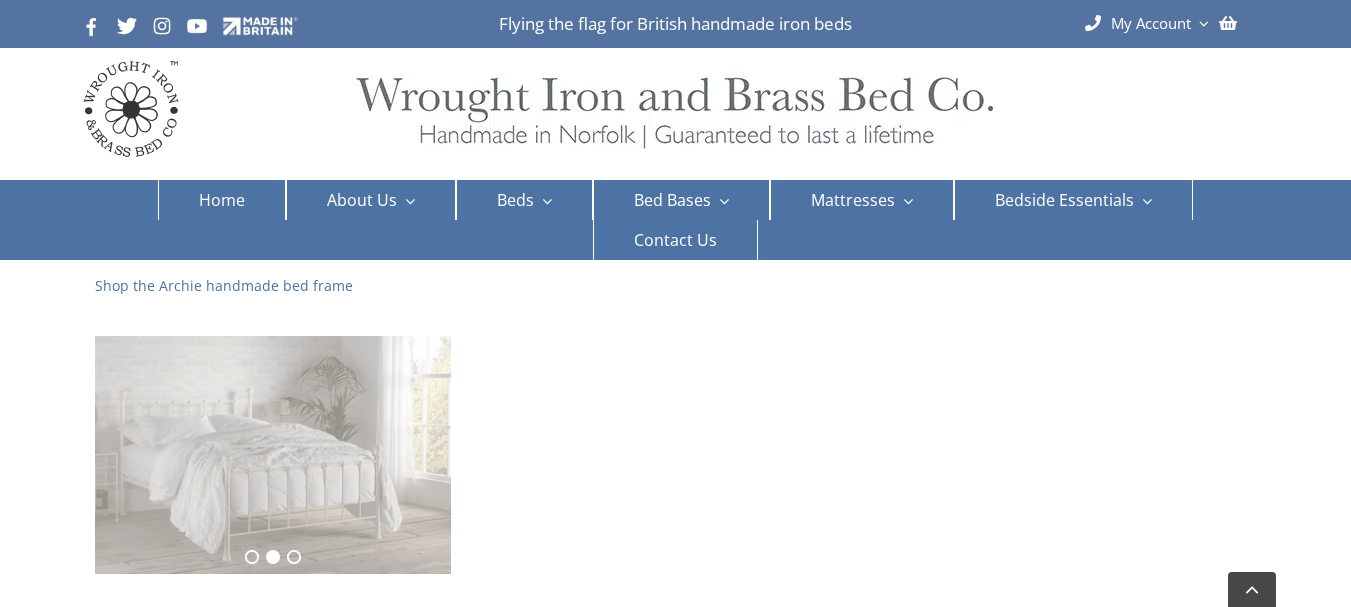 scroll, scrollTop: 900, scrollLeft: 0, axis: vertical 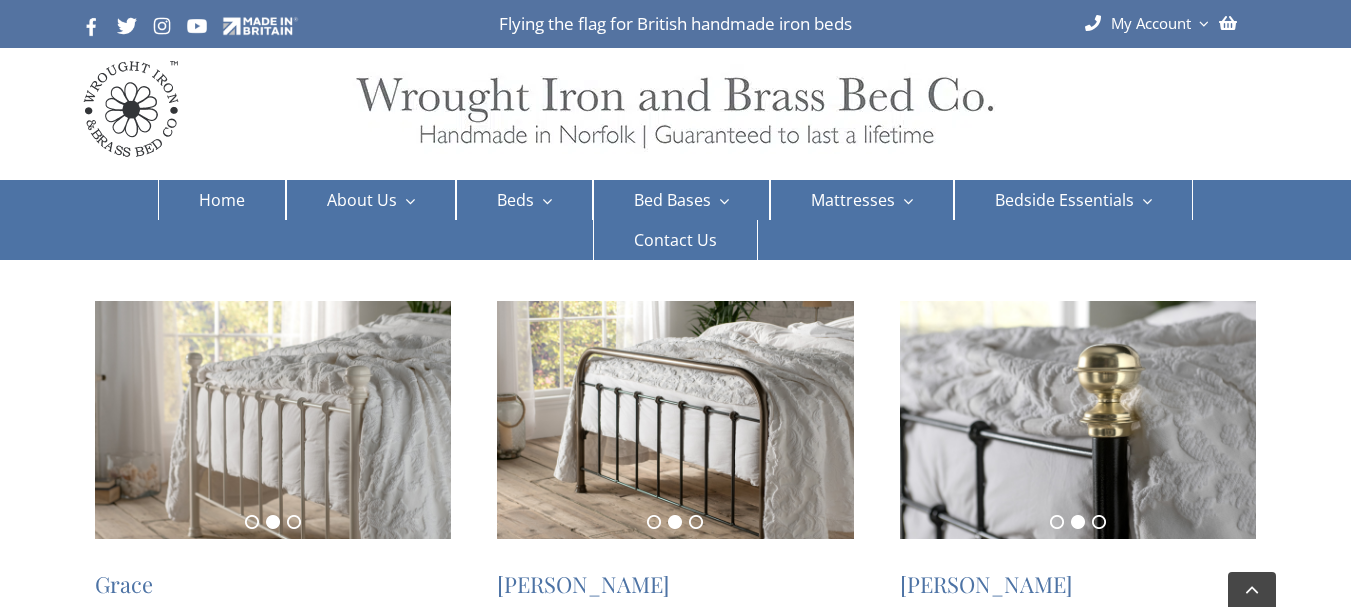 click at bounding box center (675, 420) 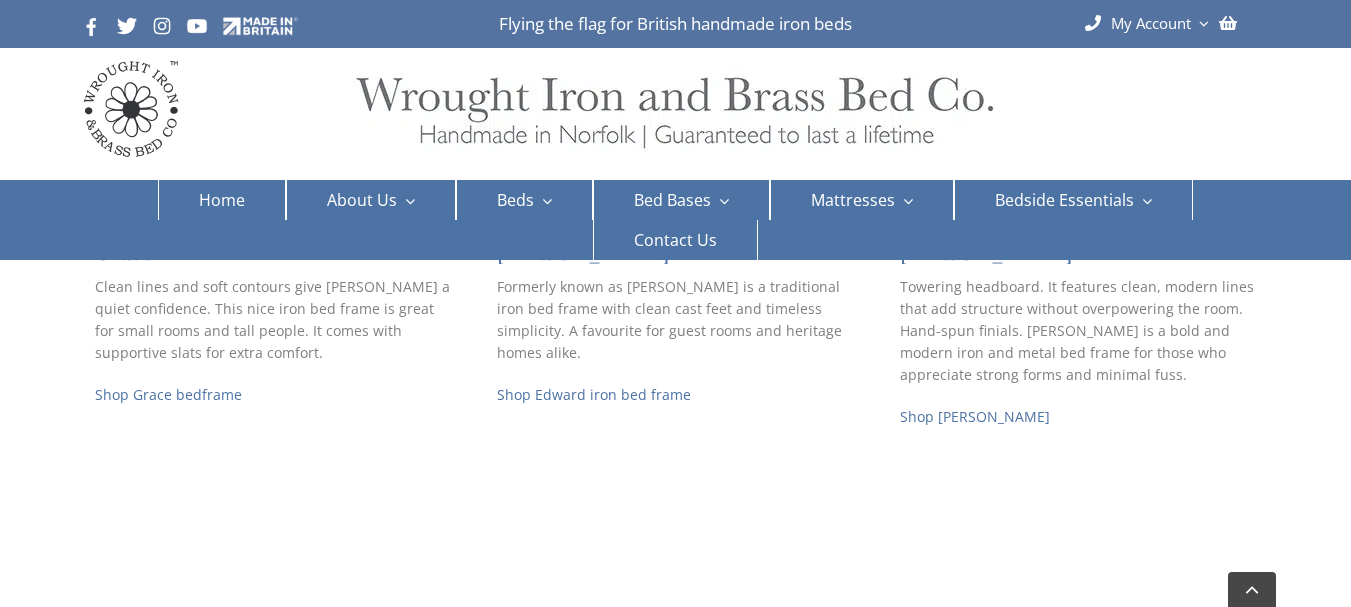 scroll, scrollTop: 1200, scrollLeft: 0, axis: vertical 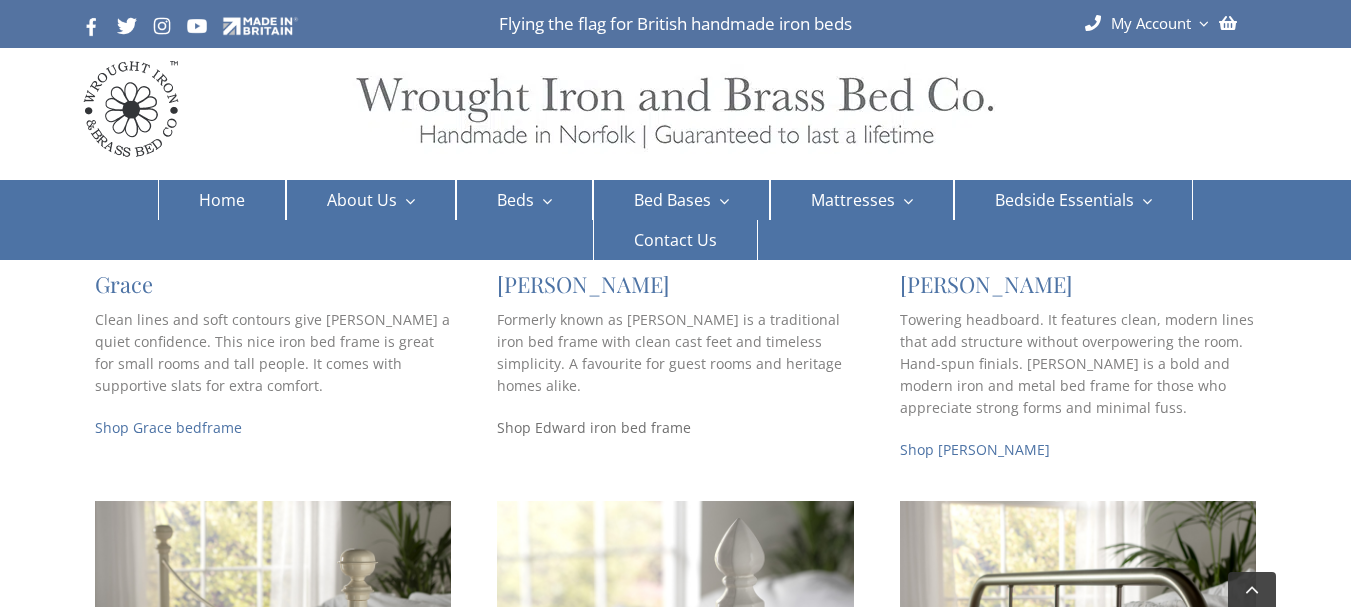 click on "Shop Edward iron bed frame" at bounding box center [594, 427] 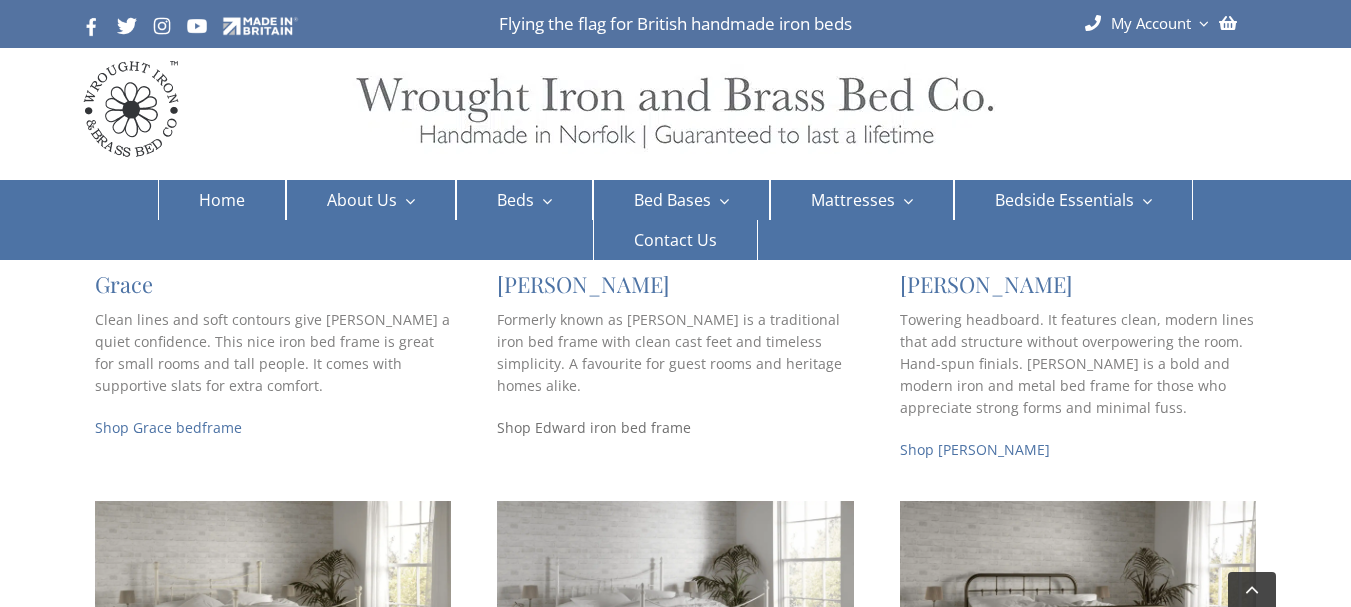 click on "Shop Edward iron bed frame" at bounding box center [594, 427] 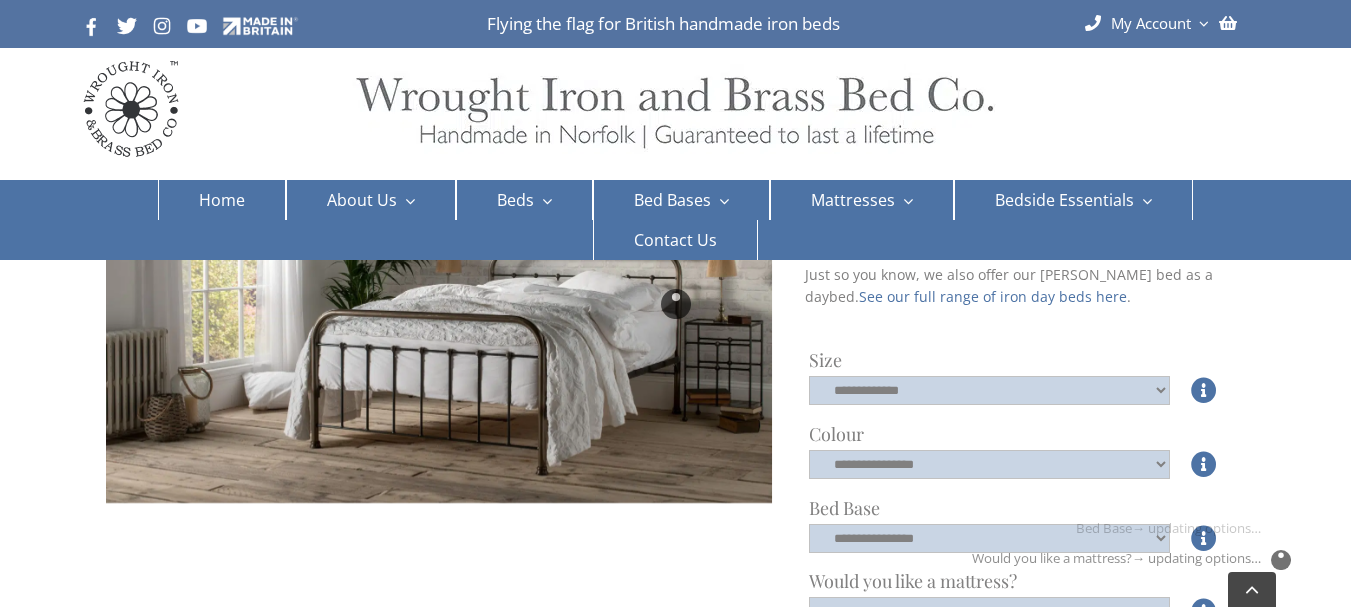 scroll, scrollTop: 600, scrollLeft: 0, axis: vertical 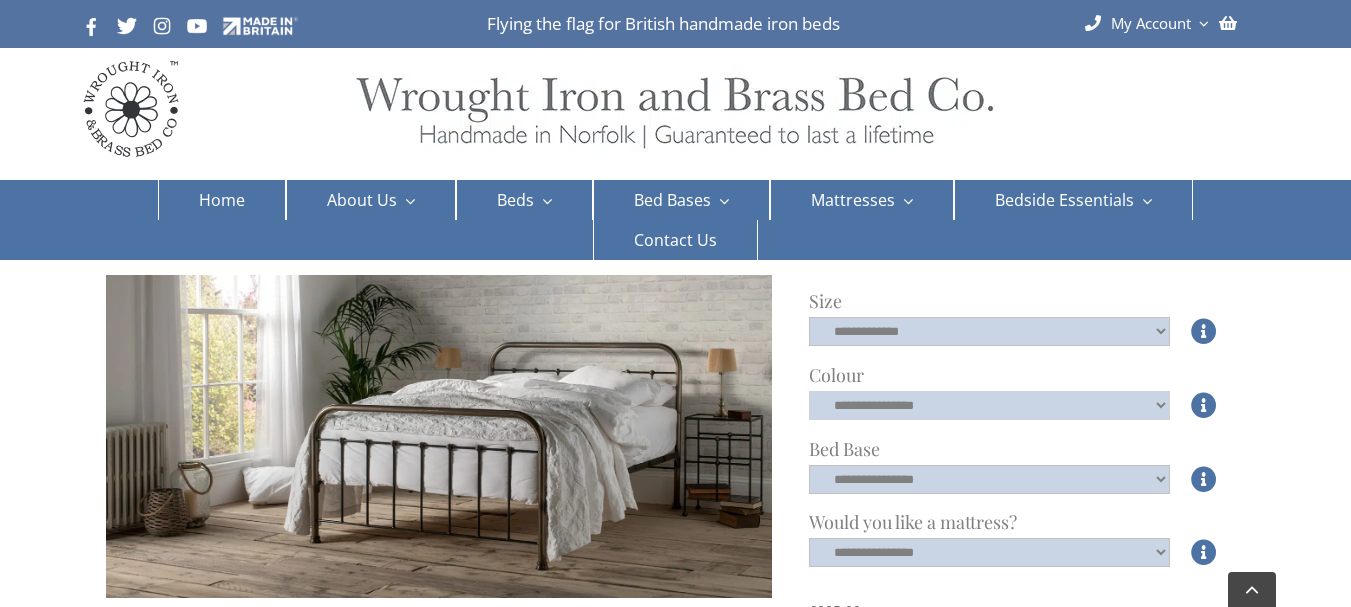 click on "**********" 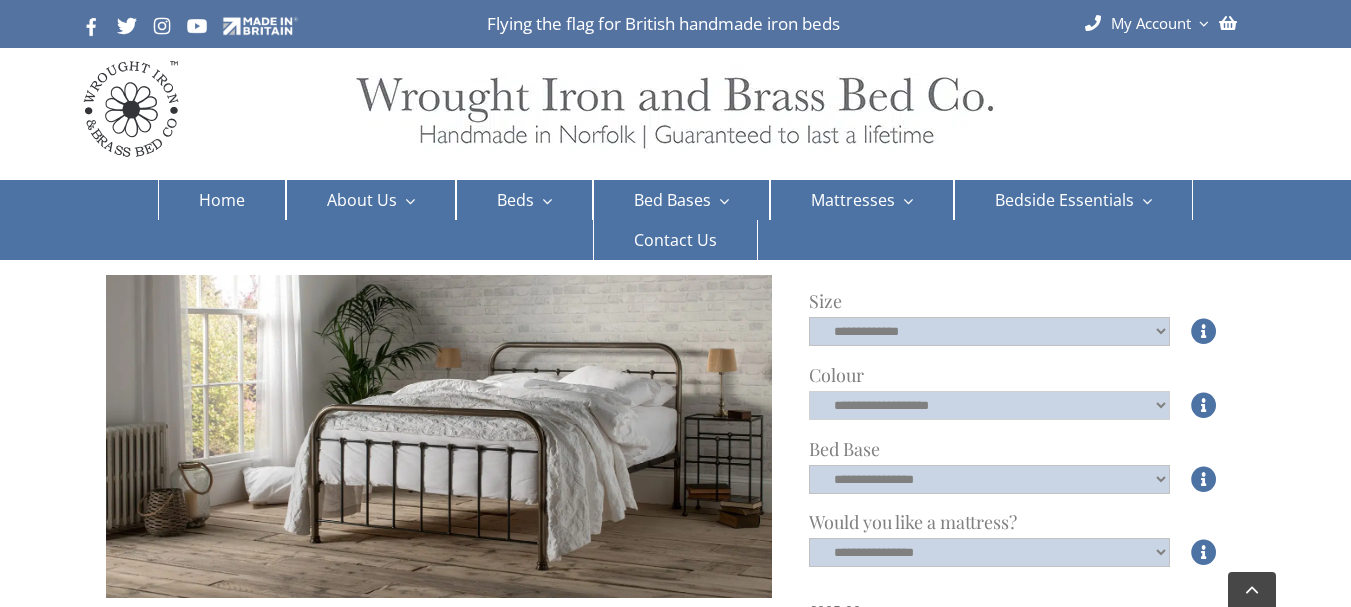 click on "**********" 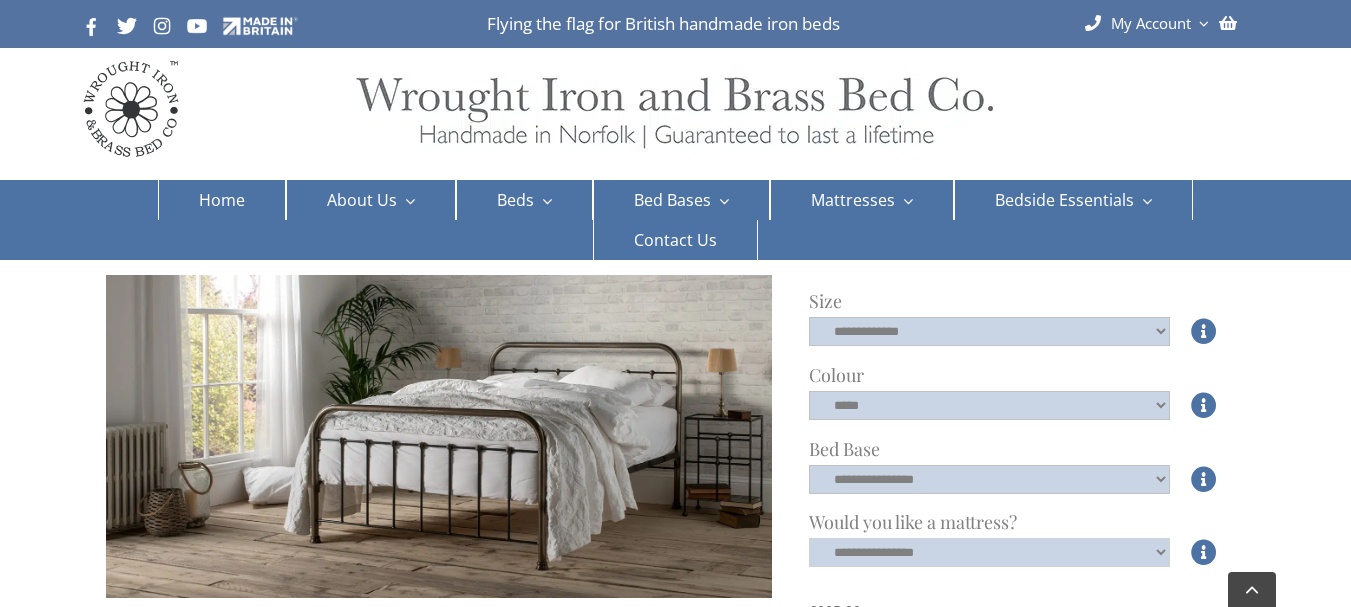 click on "**********" at bounding box center [990, 552] 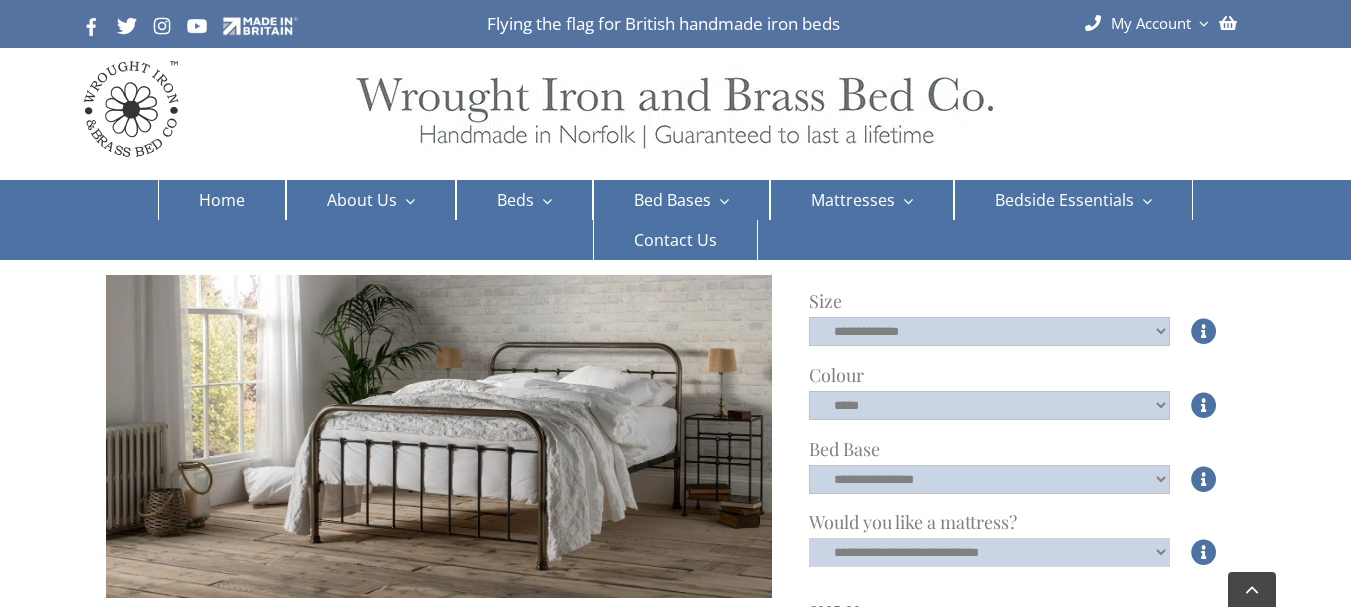 click on "**********" at bounding box center (990, 552) 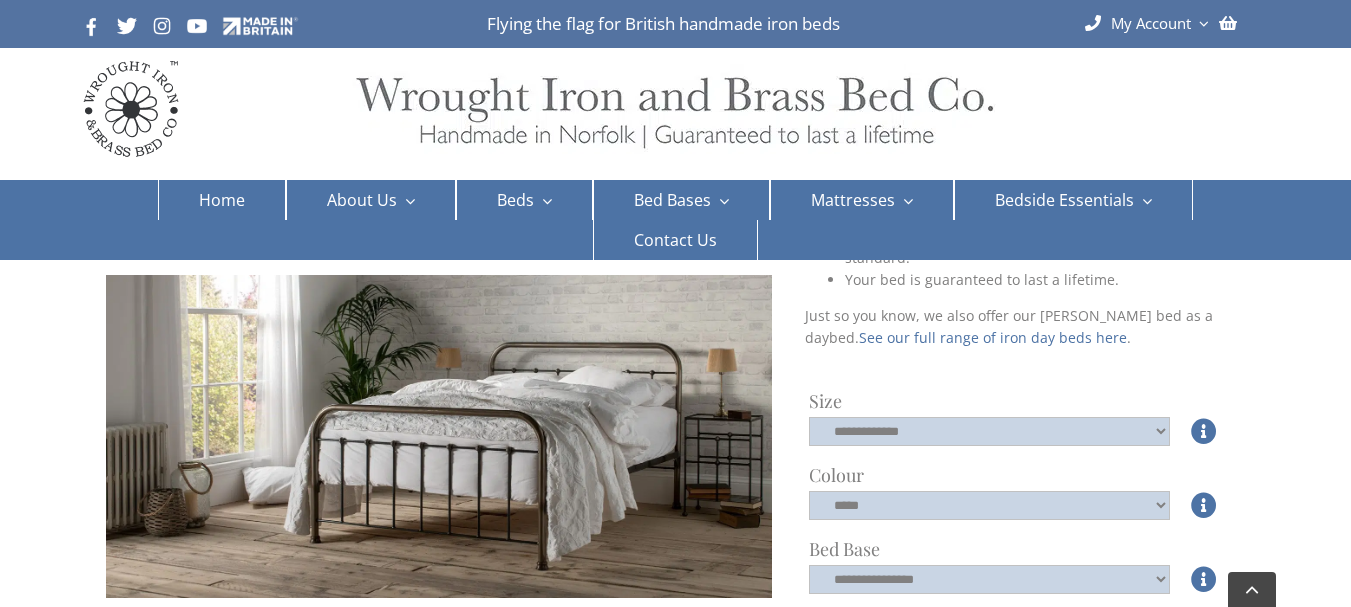 scroll, scrollTop: 600, scrollLeft: 0, axis: vertical 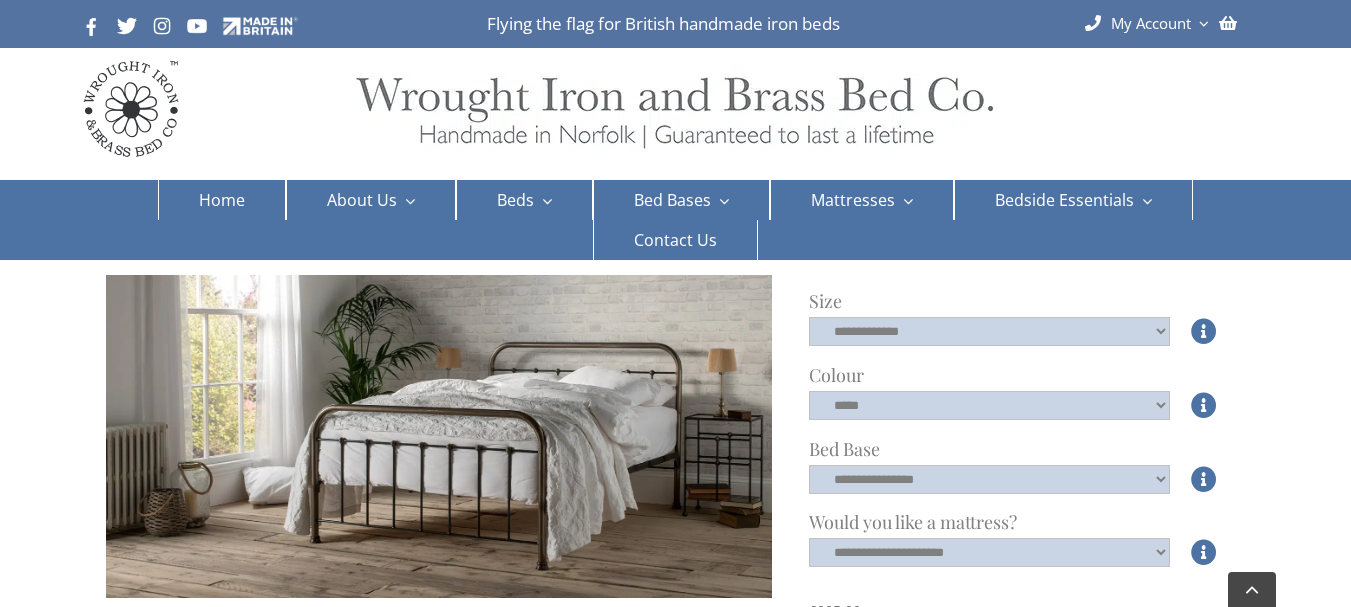 click on "Add to basket" at bounding box center (990, 656) 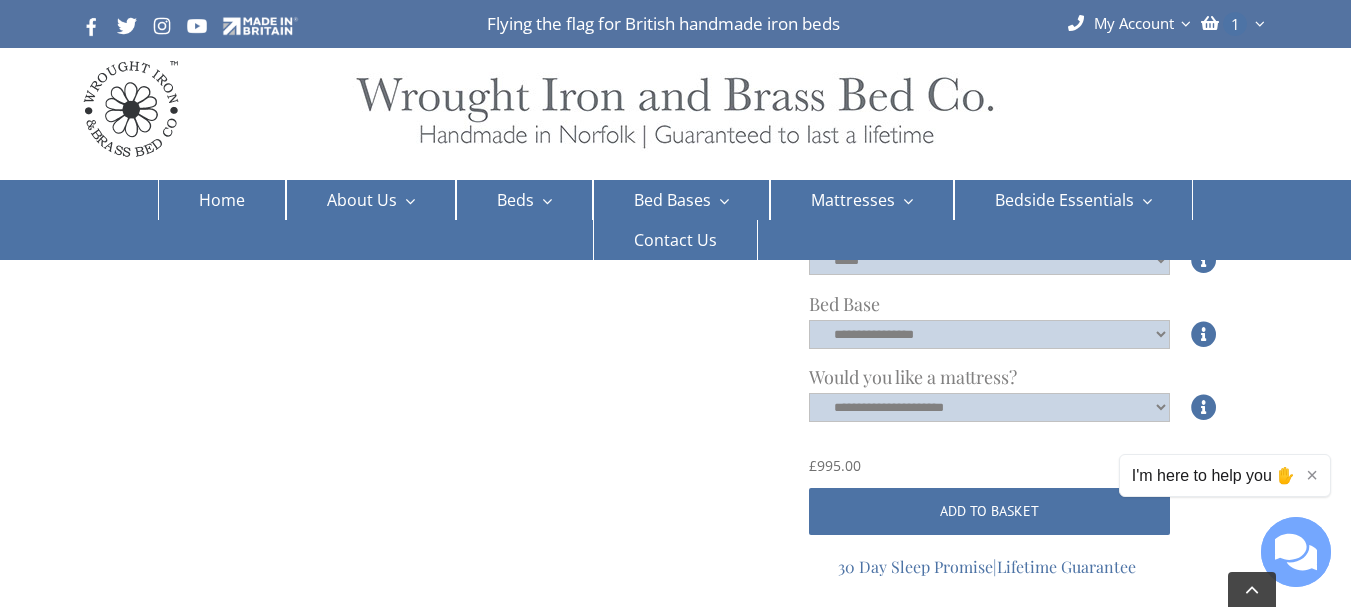 scroll, scrollTop: 700, scrollLeft: 0, axis: vertical 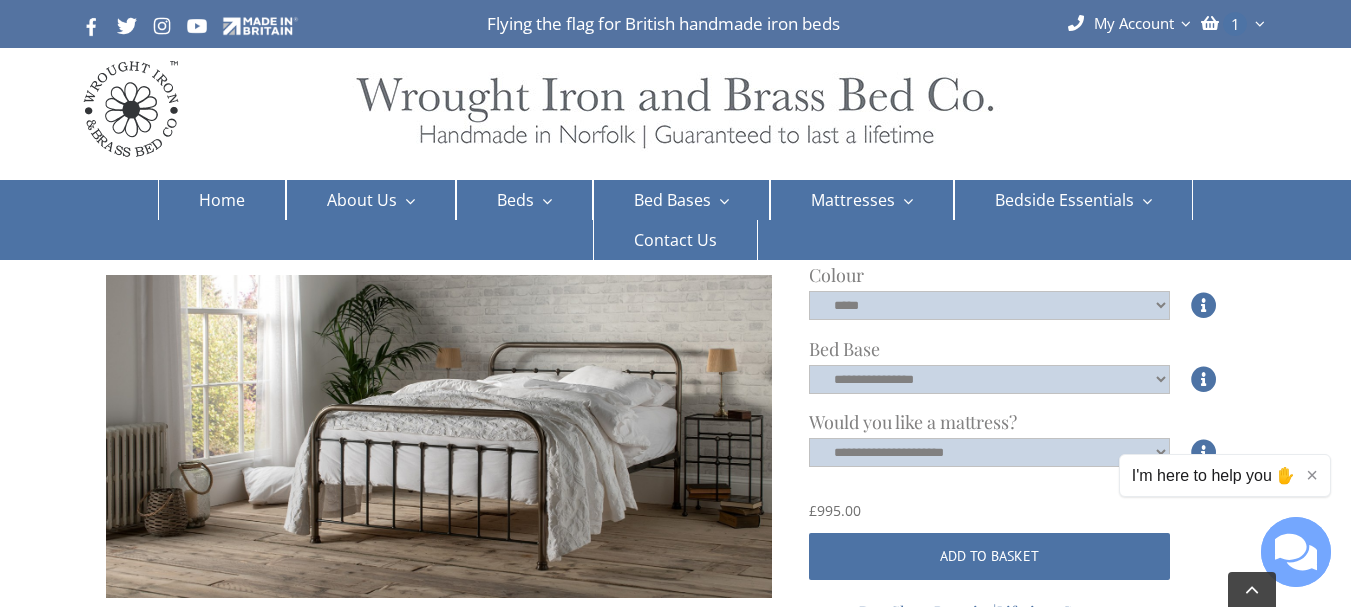 click at bounding box center (439, 436) 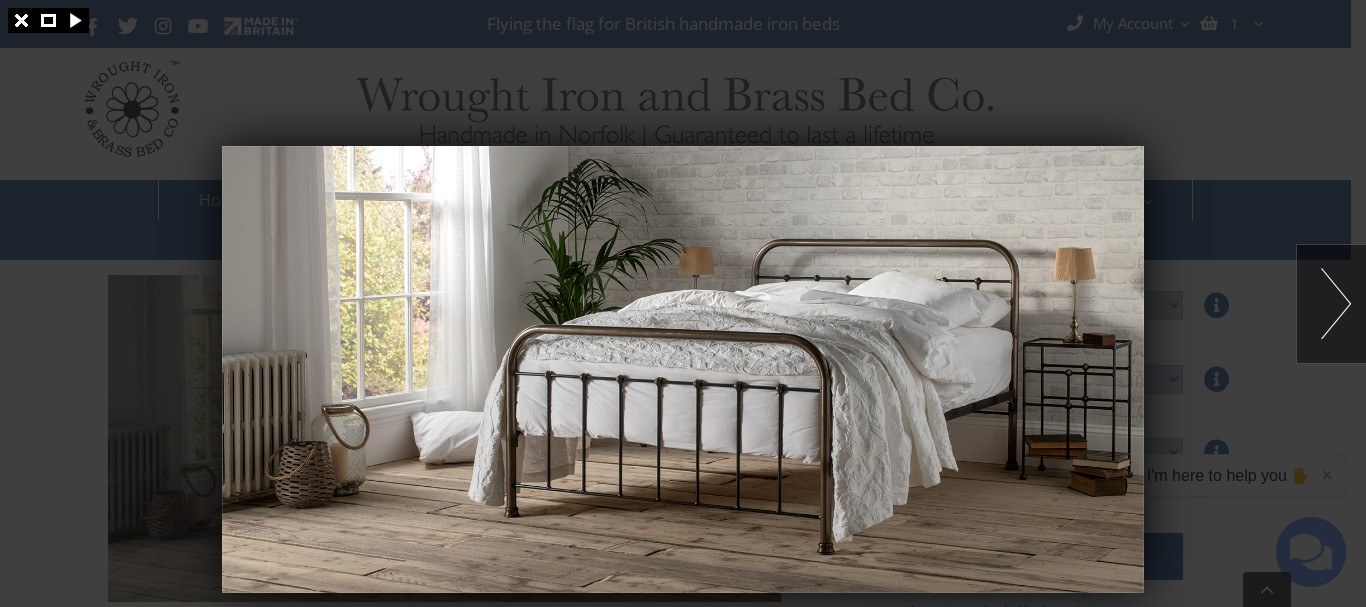 click at bounding box center [683, 303] 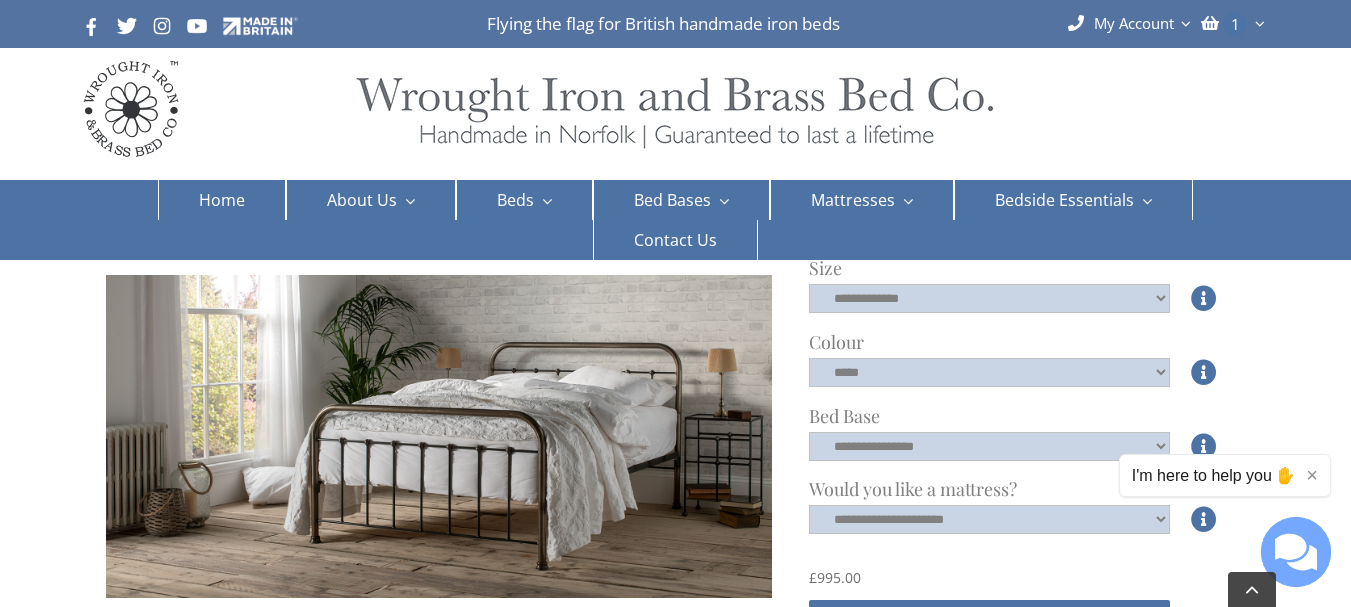 scroll, scrollTop: 600, scrollLeft: 0, axis: vertical 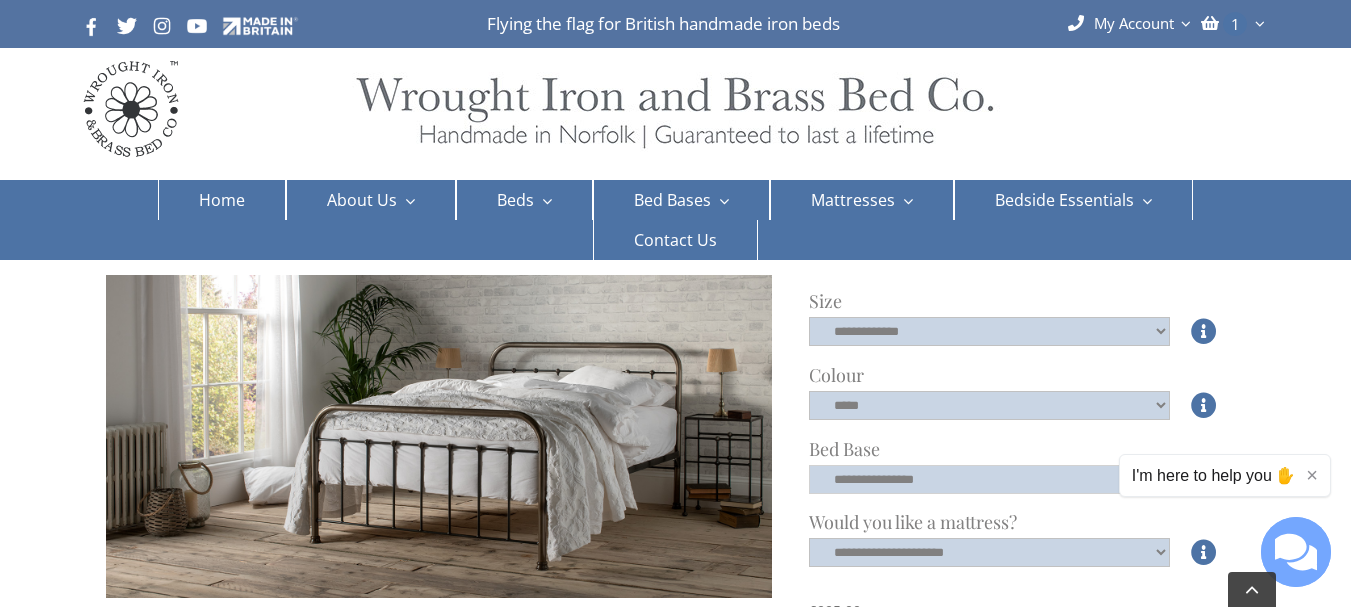 click on "**********" 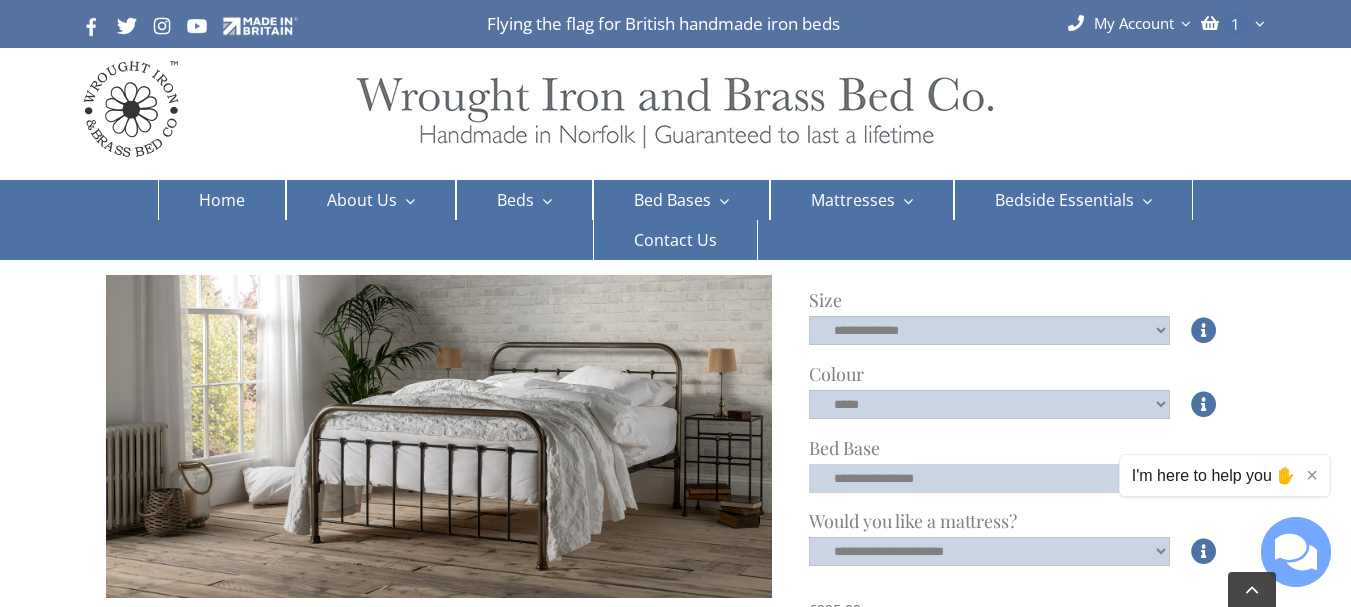 scroll, scrollTop: 600, scrollLeft: 0, axis: vertical 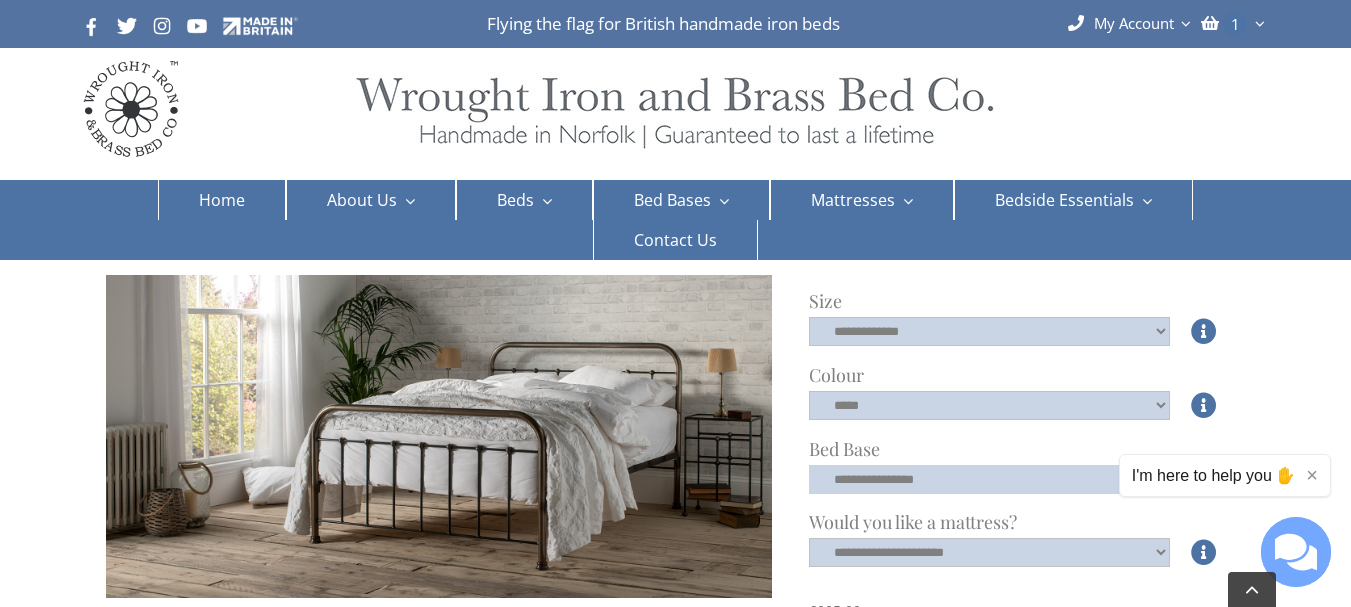 click on "**********" 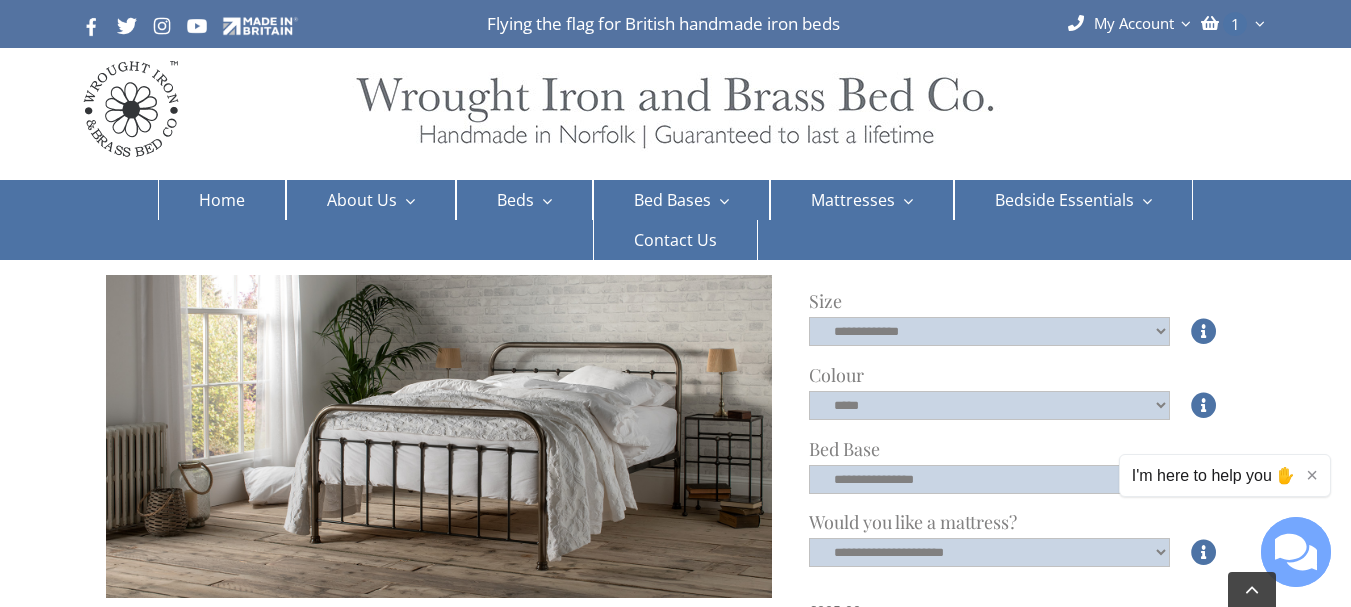 click on "[PERSON_NAME]  Read all reviews
Formerly known as [PERSON_NAME], our popular [PERSON_NAME] bed is a timeless dorm-style classic. A solid, handworked wrought iron frame is embellished with minimal details and straightforward cast iron feet for the ultimate understatement. It’s the perfect choice for those who prefer bold, uncomplicated design.
As part of our  [PERSON_NAME] and Partners collection , we offer FREE Assembly and FREE Delivery with our [PERSON_NAME] Bed.
Available in all standard UK sizes as well as bespoke sizes.
All sizes are available in 10 powder-coated finishes.
A Scandinavian pine-slatted base is included as standard.
Your bed is guaranteed to last a lifetime.
Just so you know, we also offer our [PERSON_NAME] bed as a daybed.  See our full range of iron day beds here .
Size
Size
Available options:" at bounding box center [675, 1662] 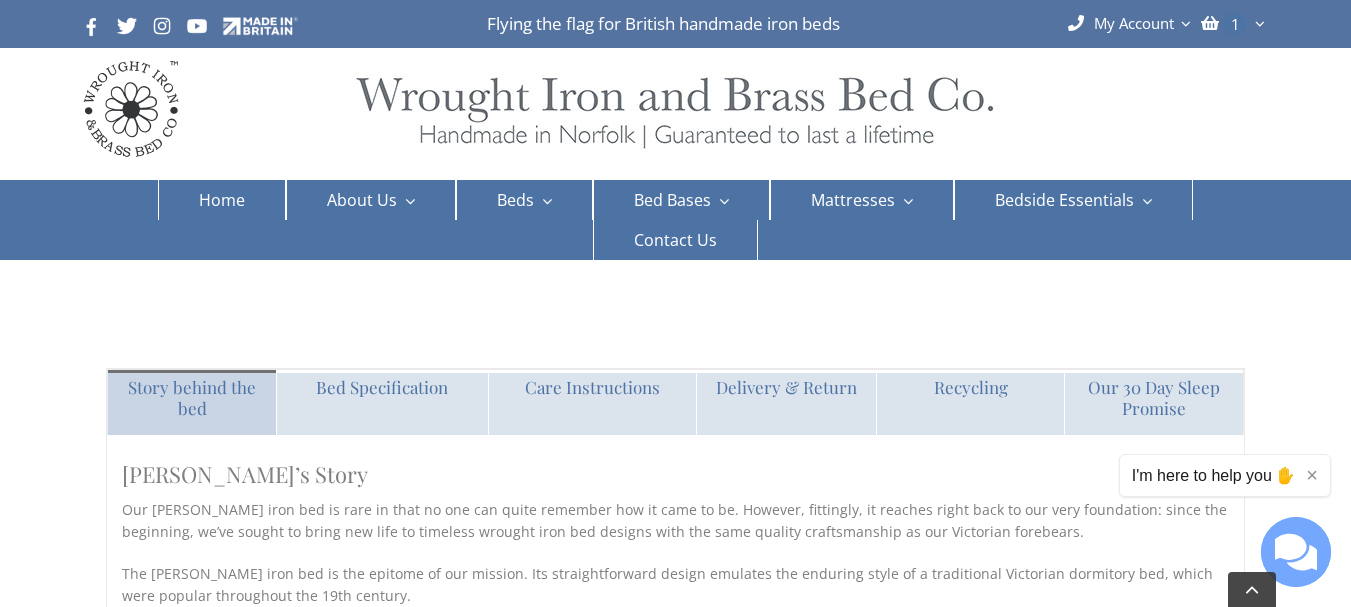 scroll, scrollTop: 1300, scrollLeft: 0, axis: vertical 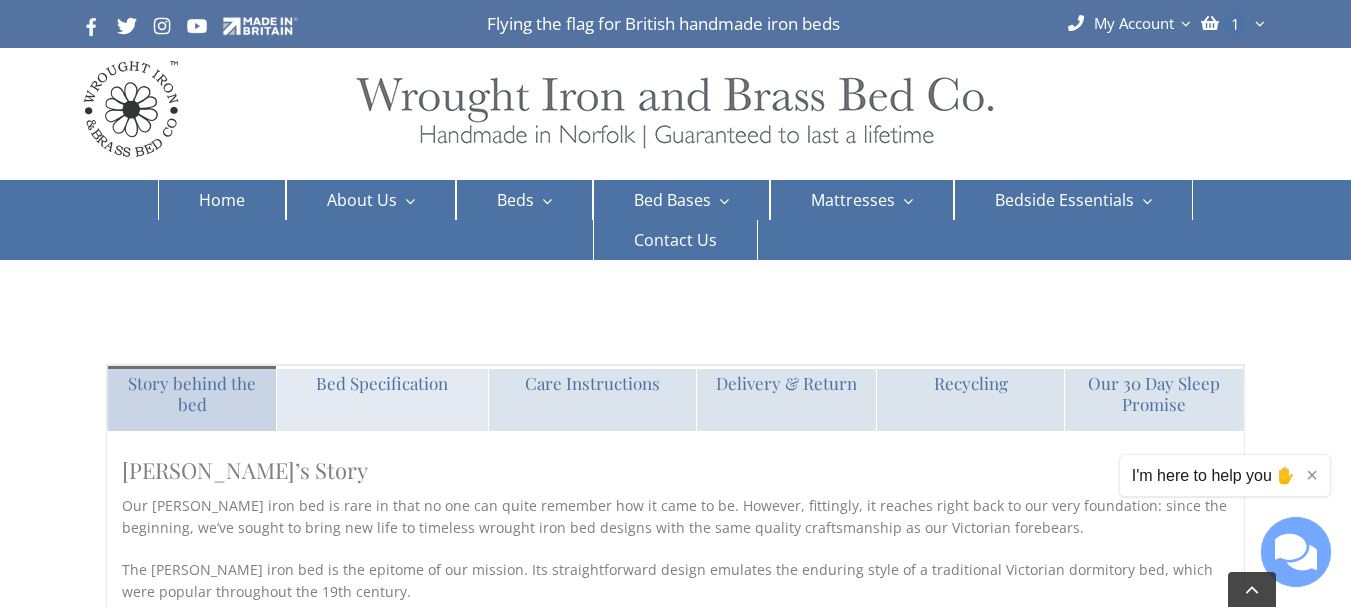 click on "Bed Specification" at bounding box center [382, 383] 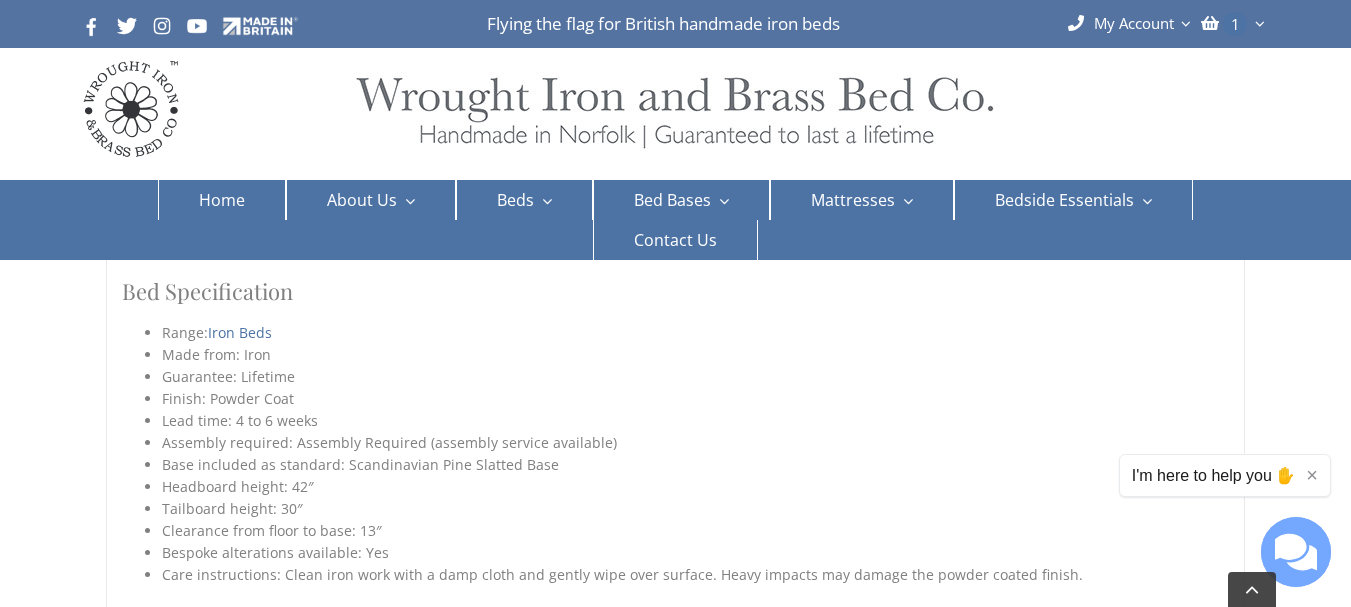 scroll, scrollTop: 1500, scrollLeft: 0, axis: vertical 